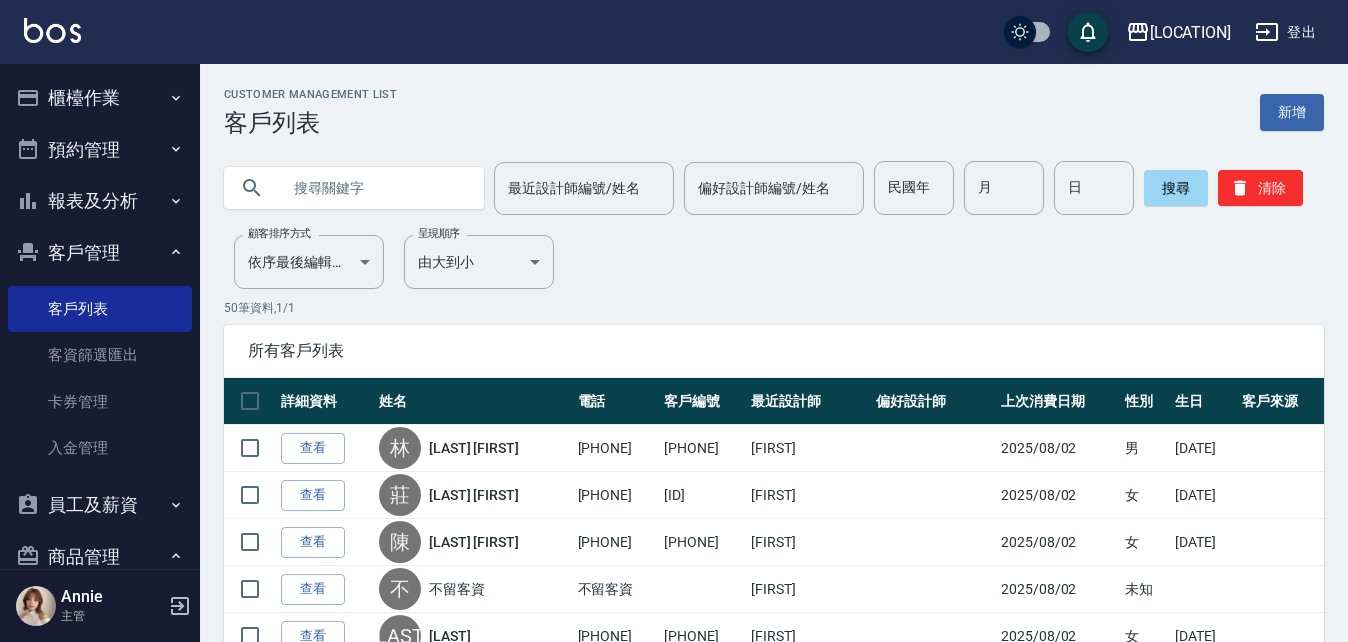 scroll, scrollTop: 0, scrollLeft: 0, axis: both 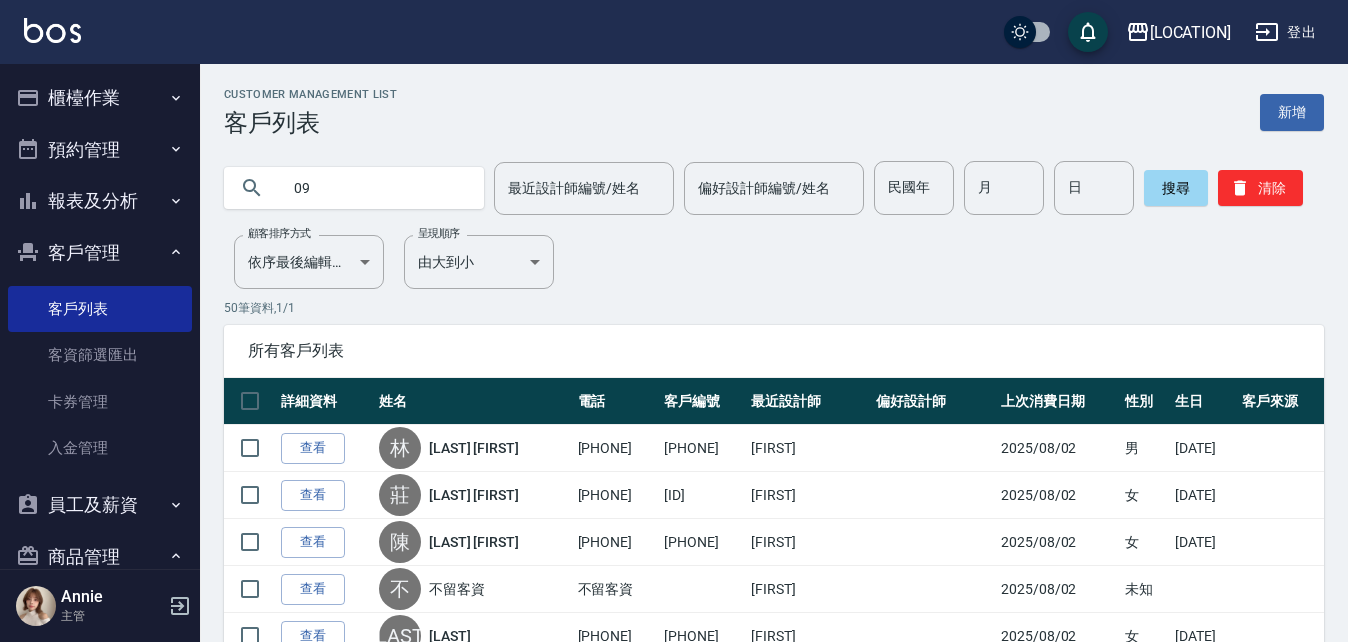 type on "0" 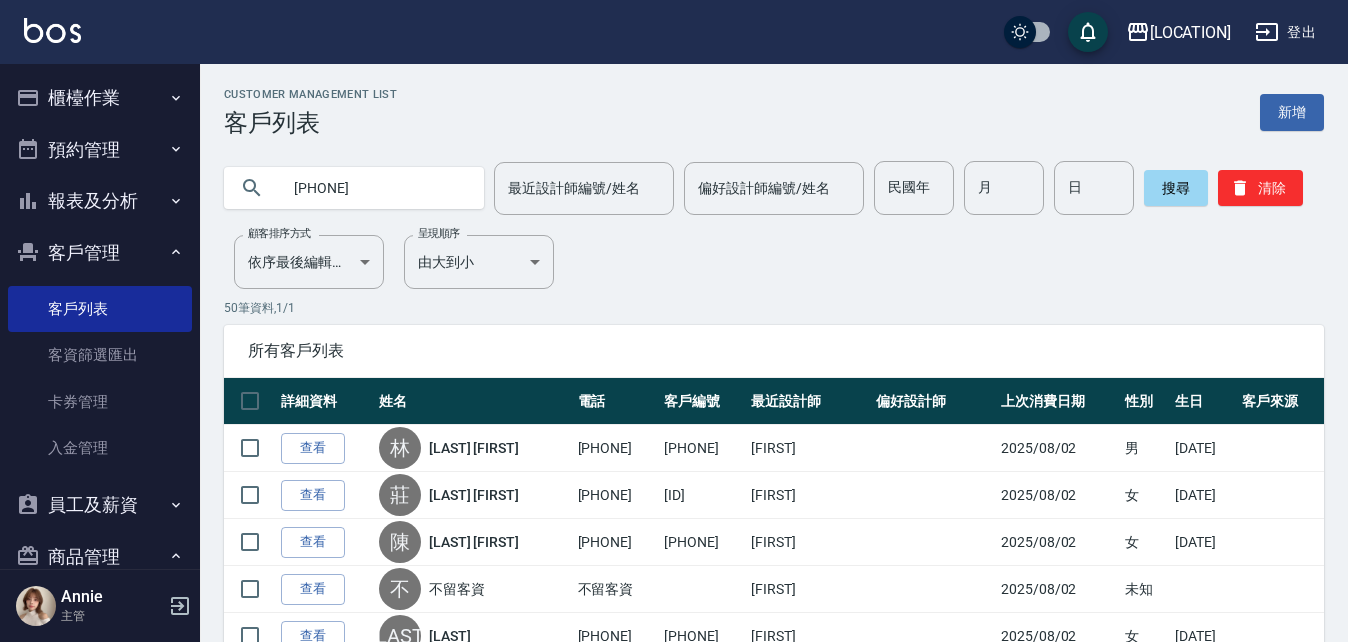 type on "[PHONE]" 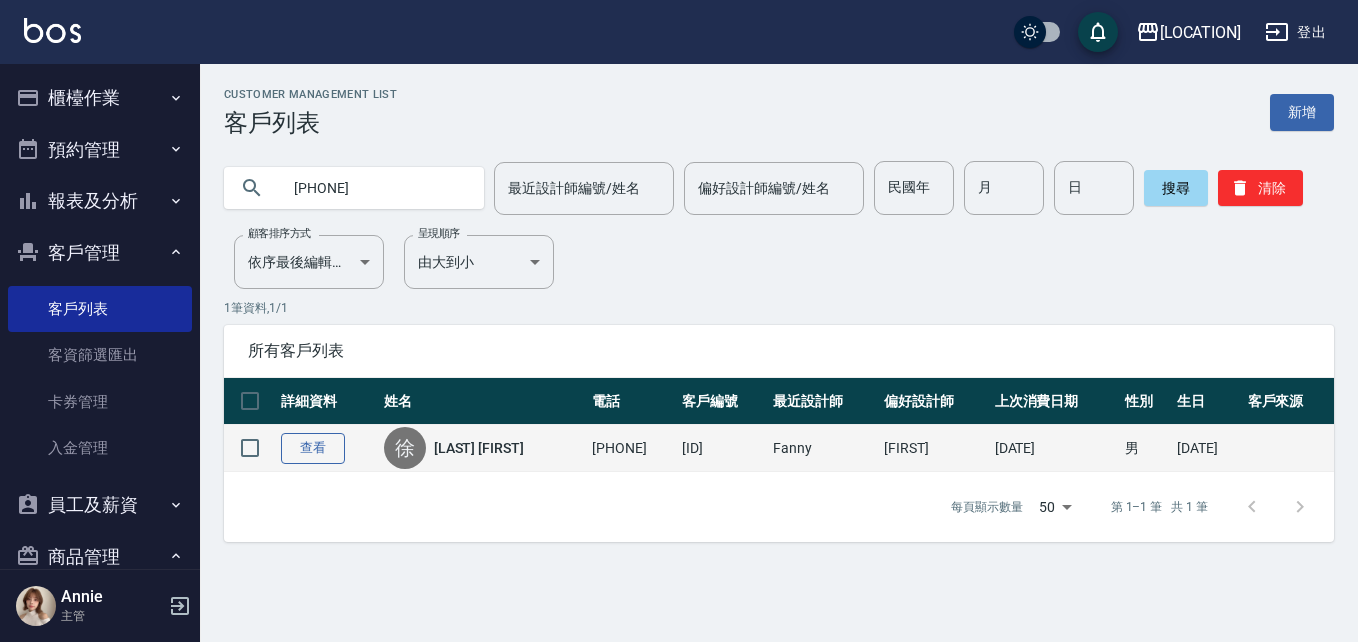 click on "查看" at bounding box center (313, 448) 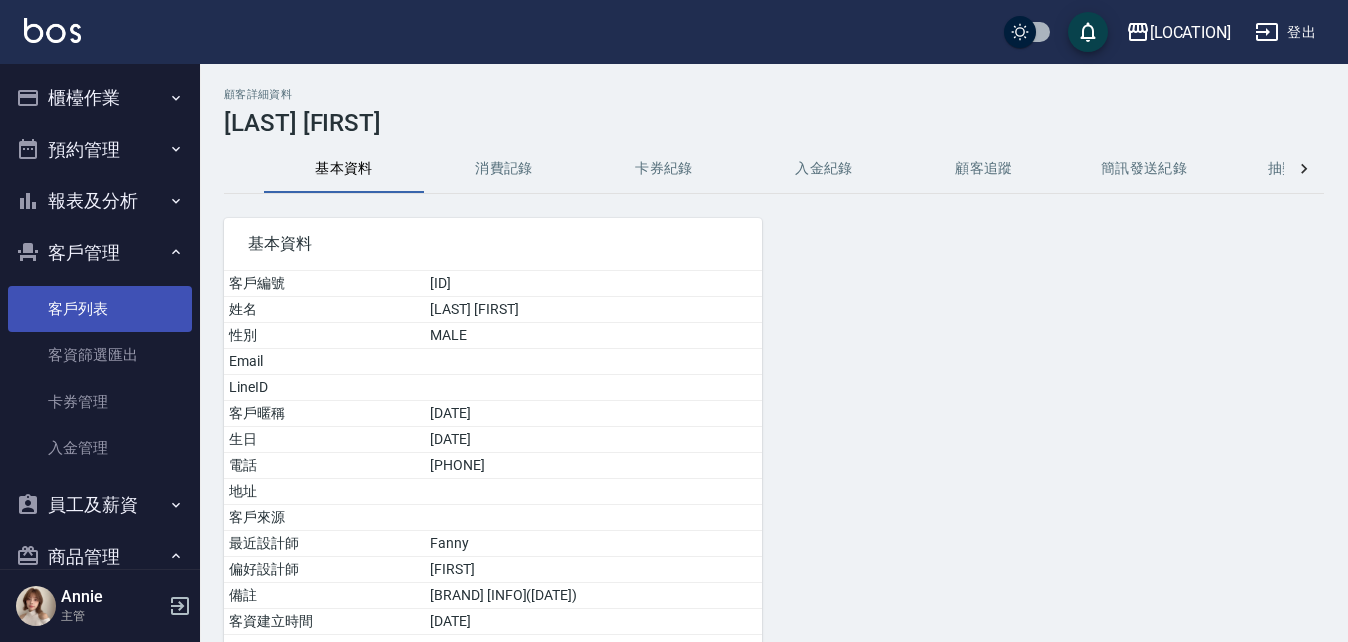 click on "客戶列表" at bounding box center [100, 309] 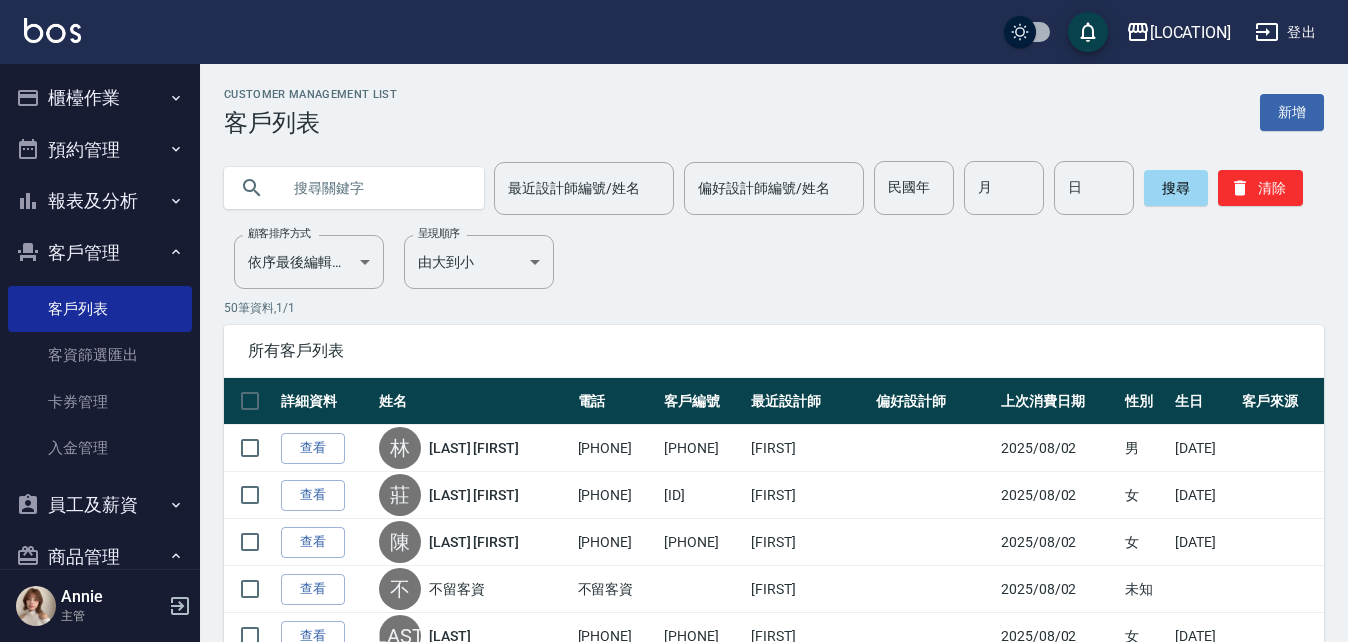 click at bounding box center [374, 188] 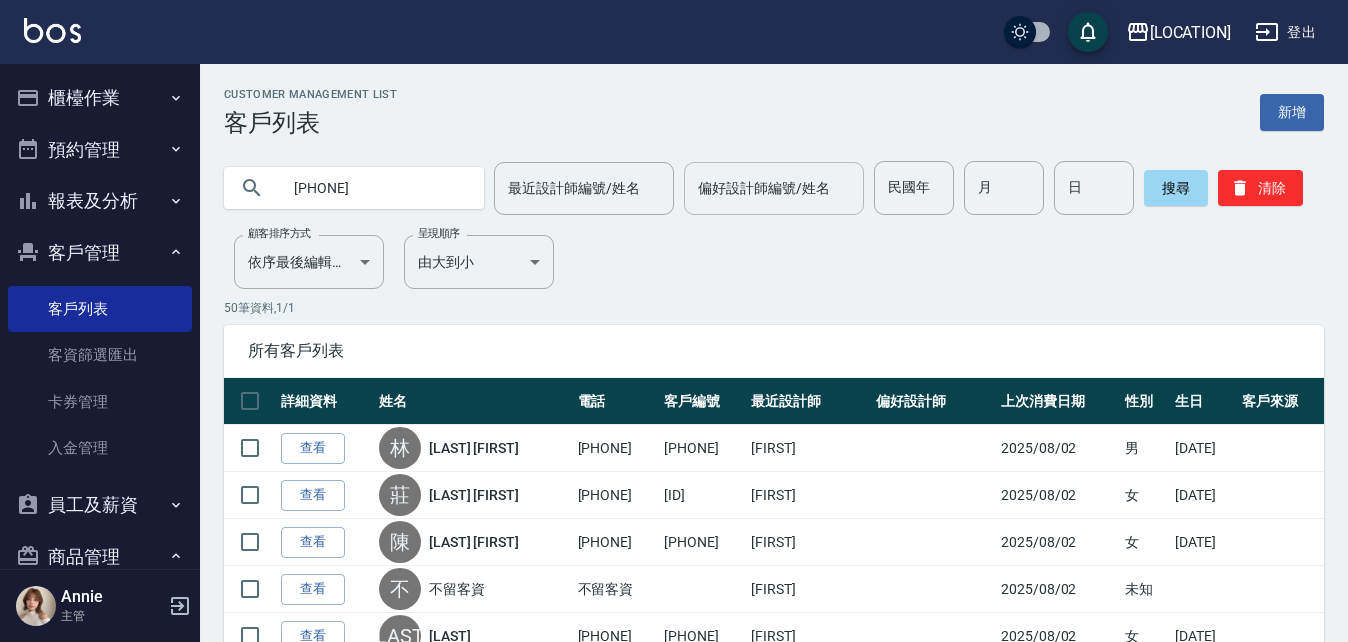 type on "[PHONE]" 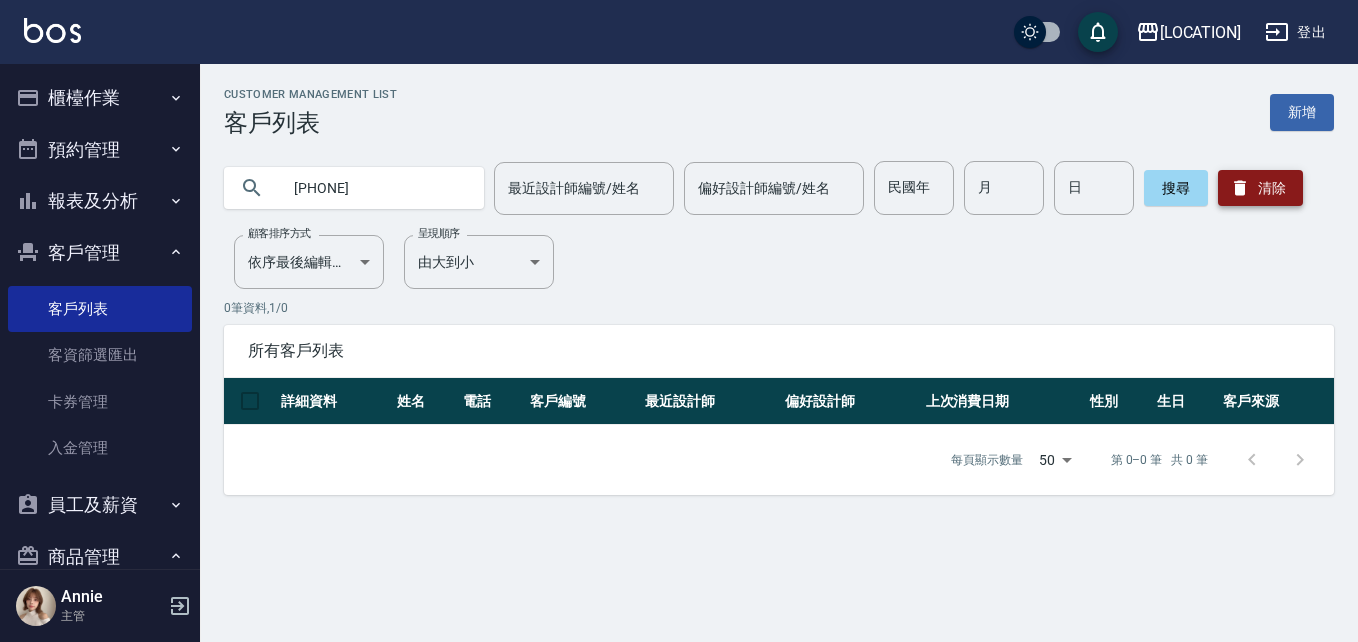 click on "清除" at bounding box center [1260, 188] 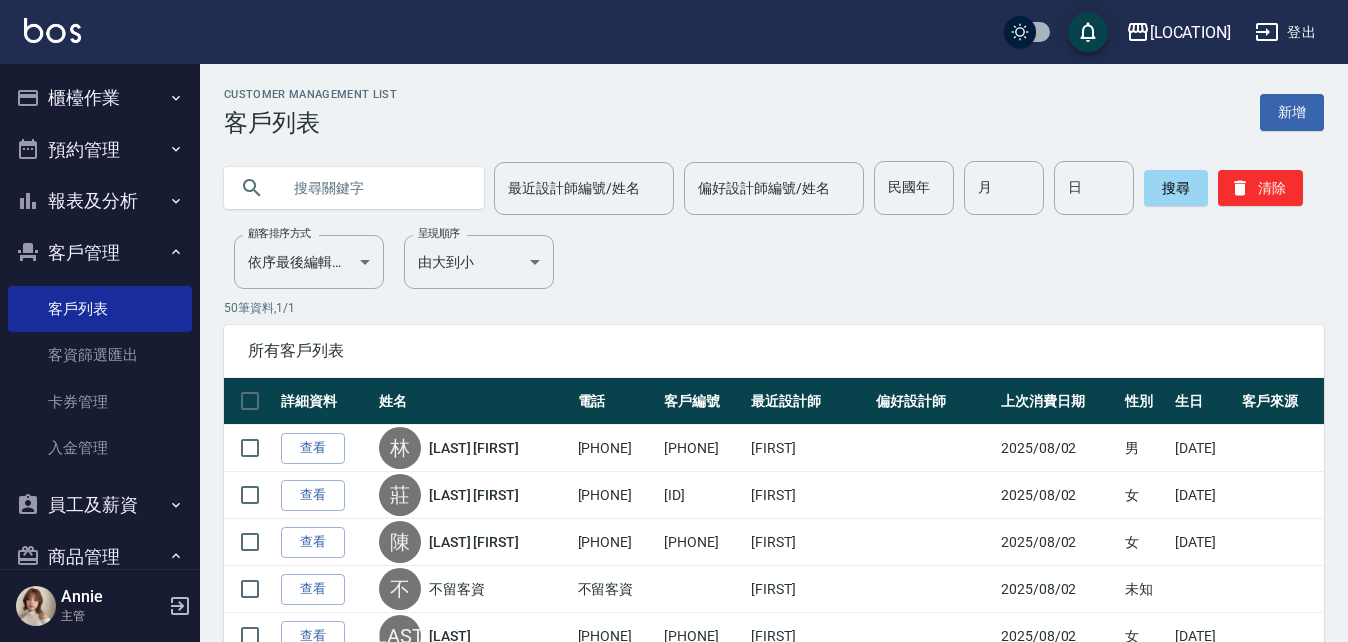 click at bounding box center (374, 188) 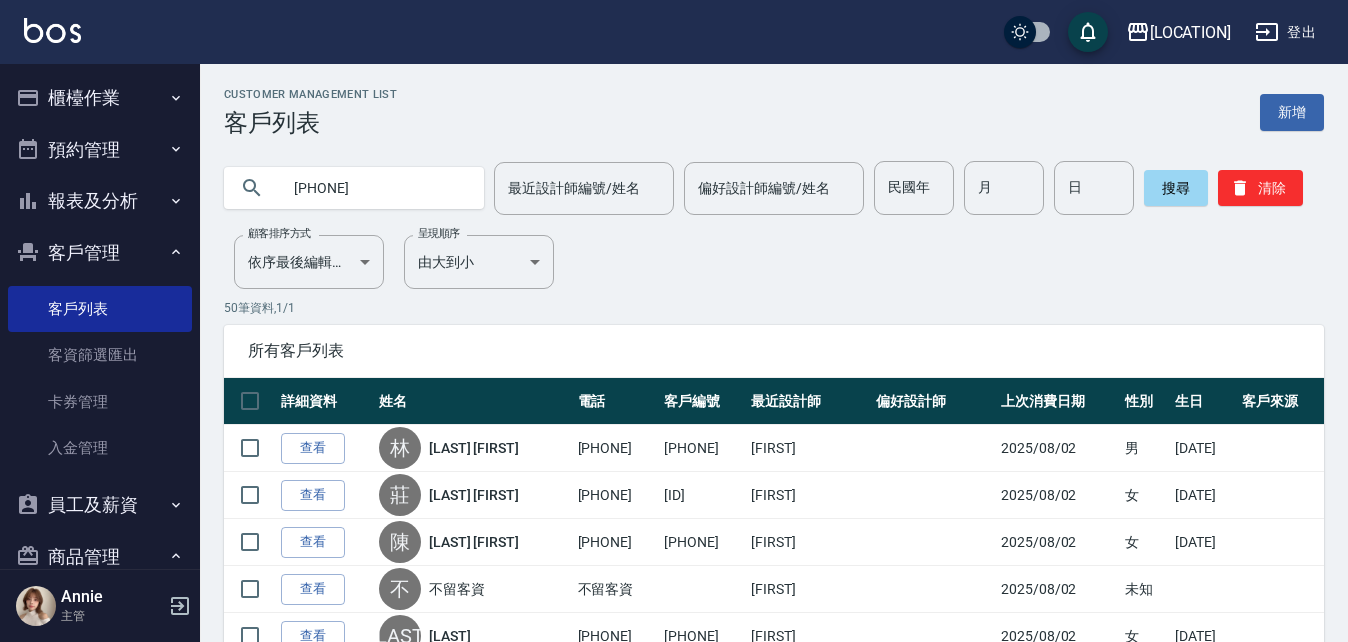 type on "[PHONE]" 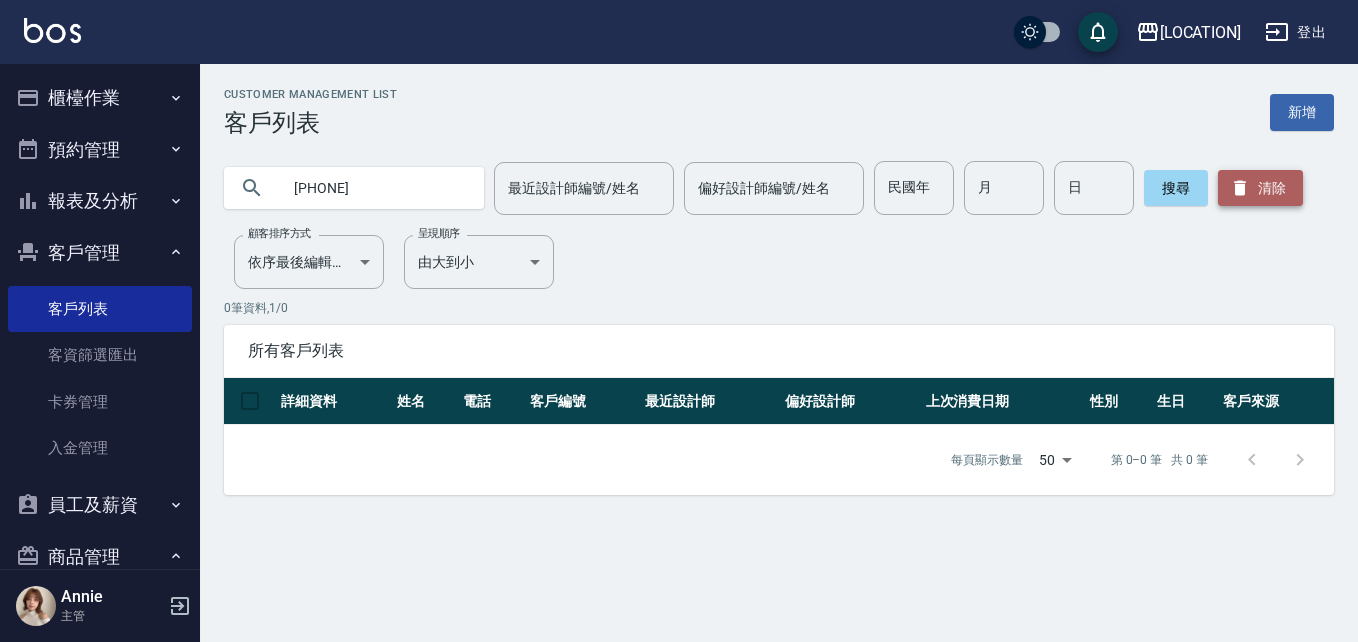 click 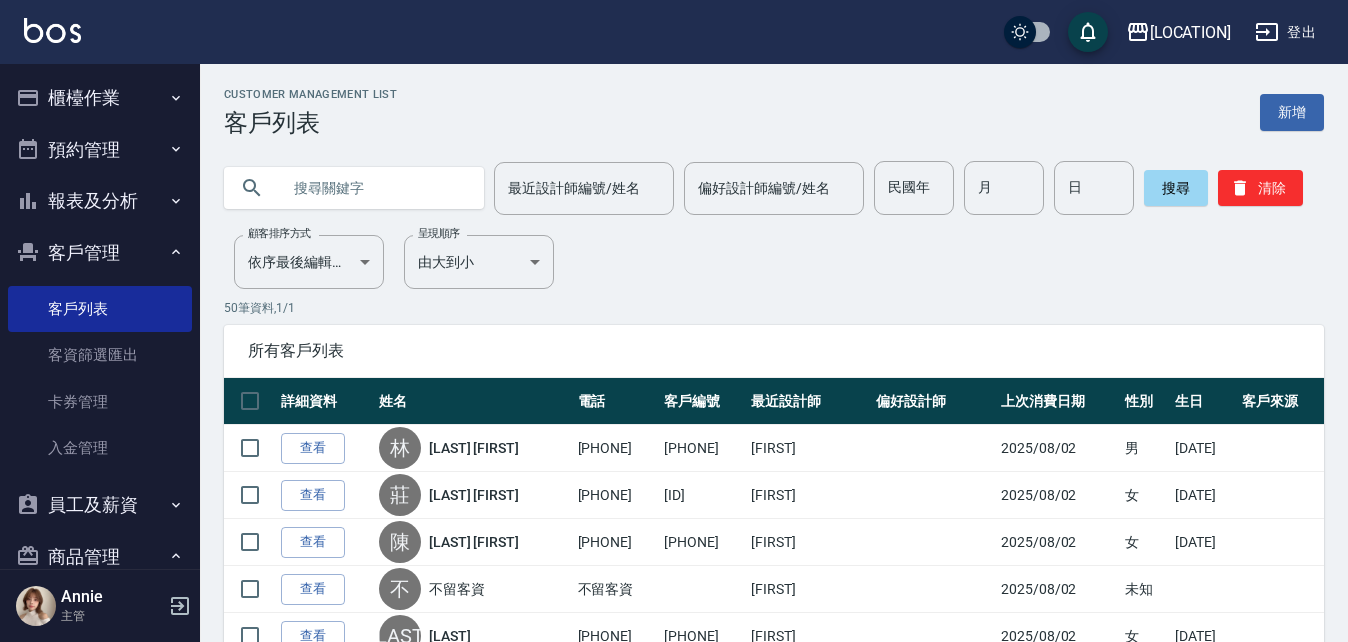 click at bounding box center (374, 188) 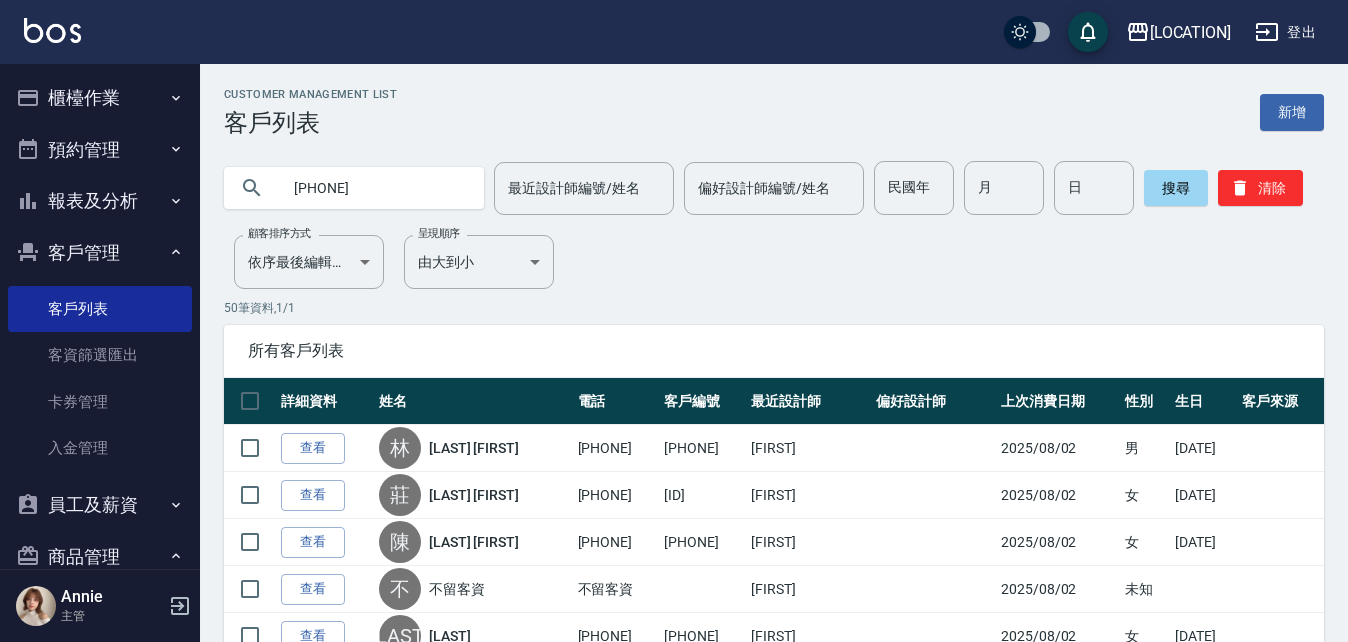 type on "[PHONE]" 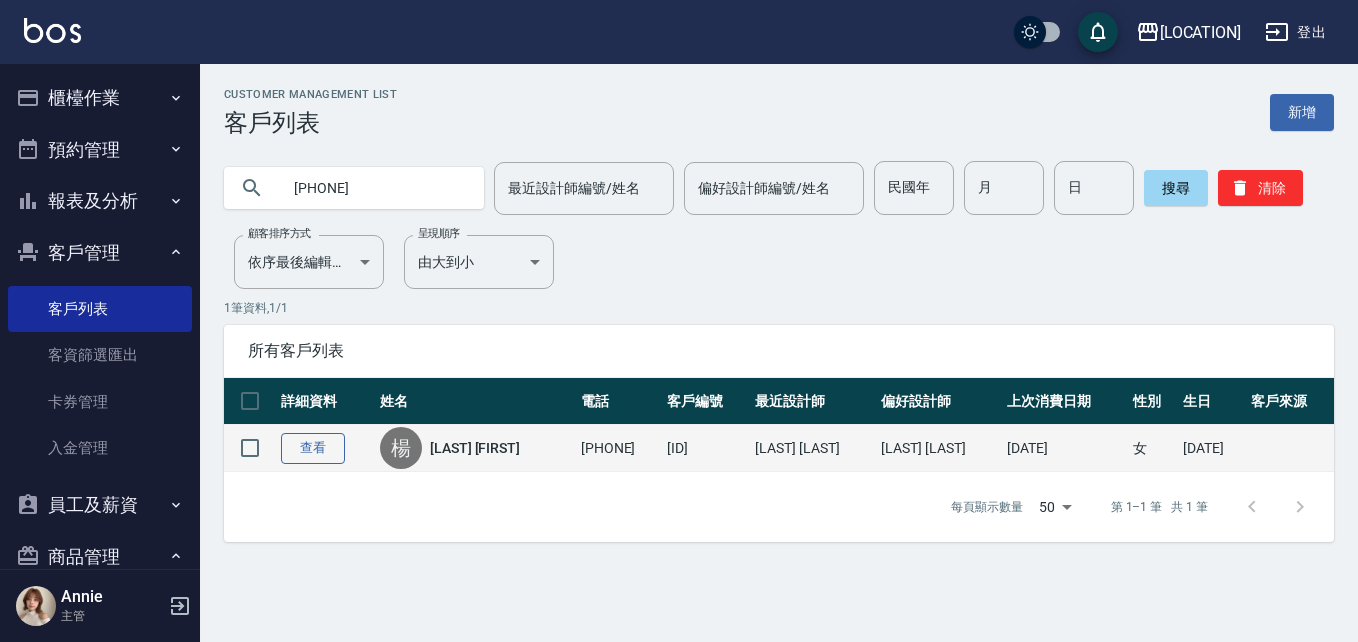 click on "查看" at bounding box center [313, 448] 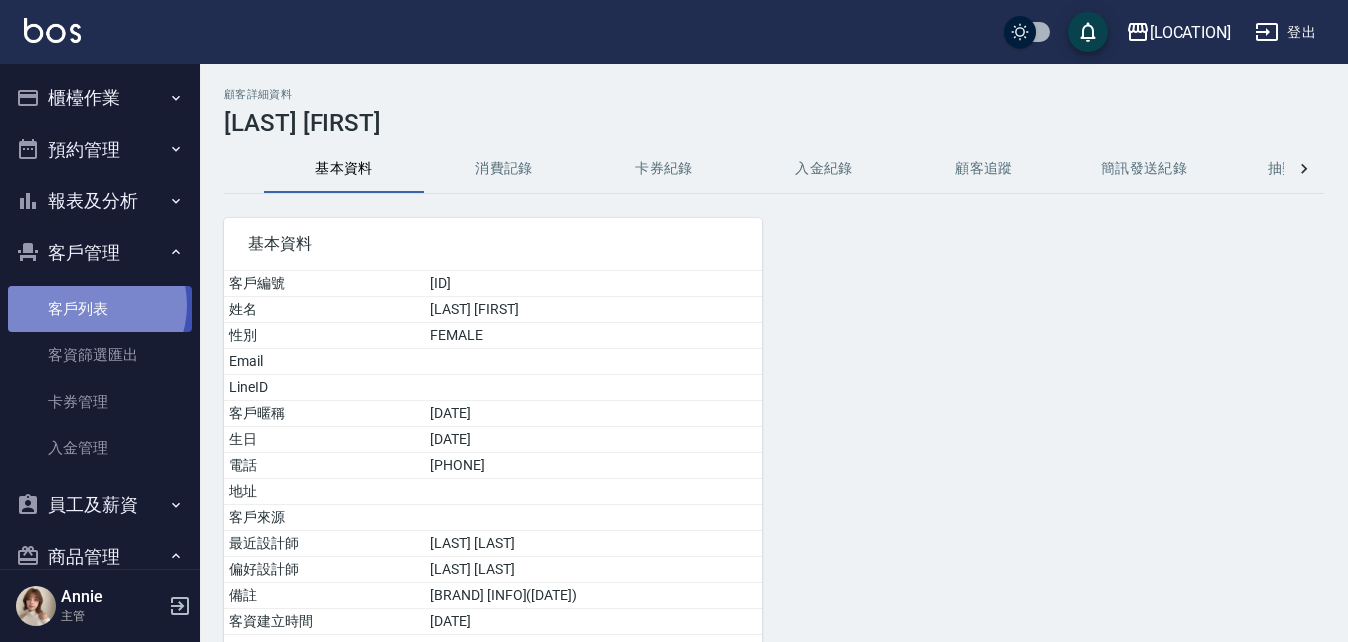 click on "客戶列表" at bounding box center (100, 309) 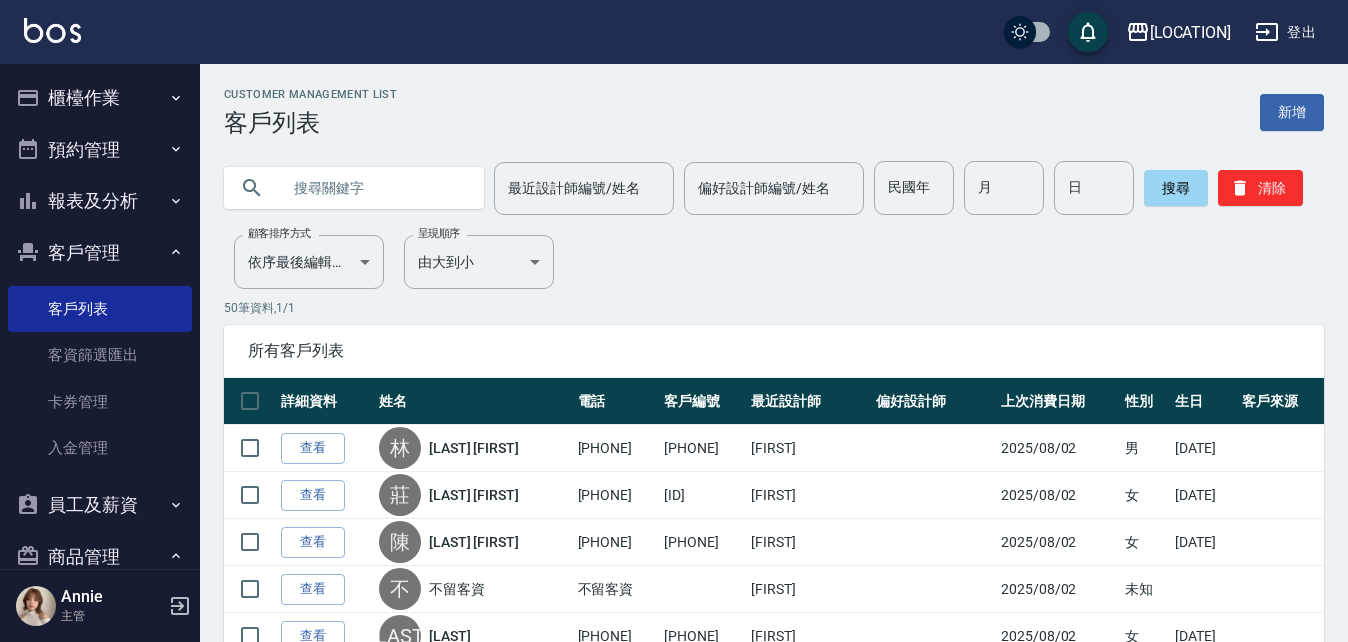click at bounding box center (374, 188) 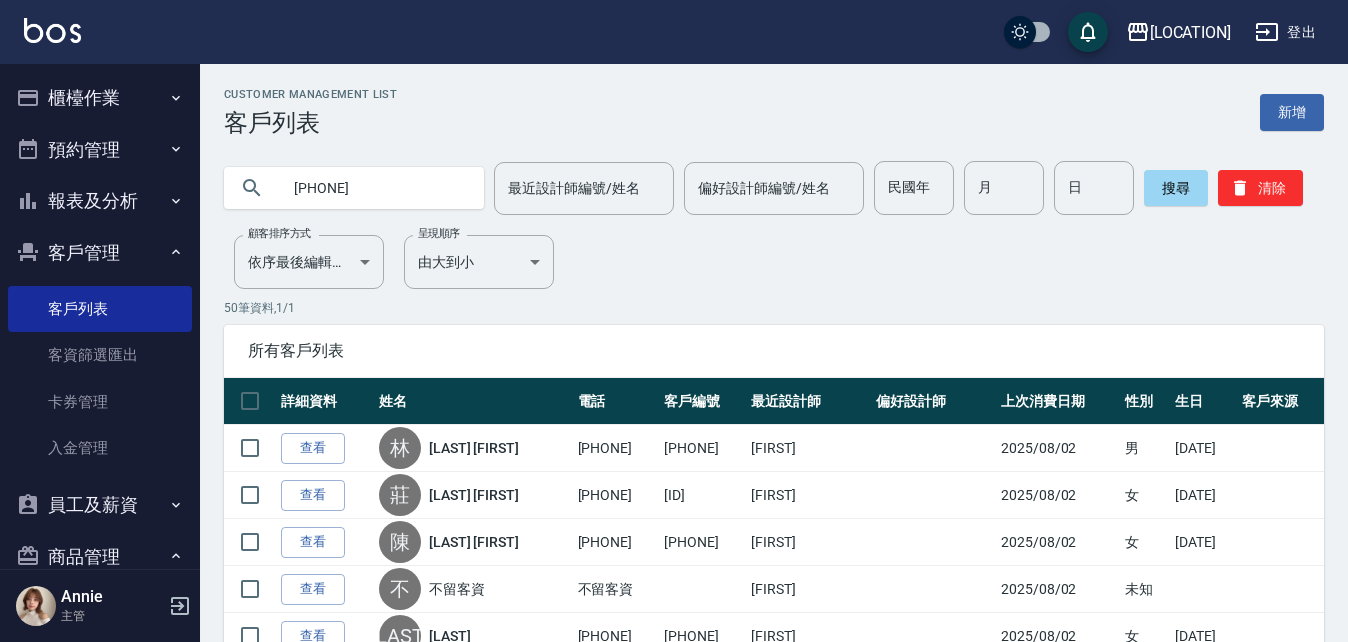 type on "[PHONE]" 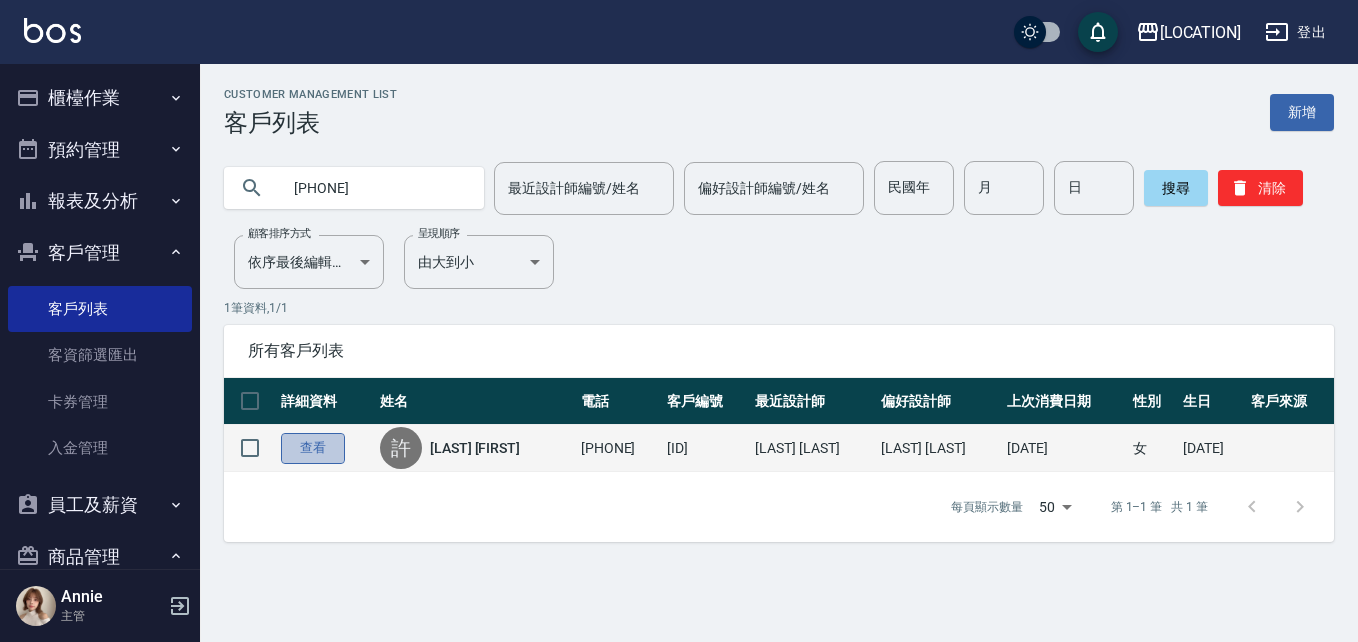 click on "查看" at bounding box center (313, 448) 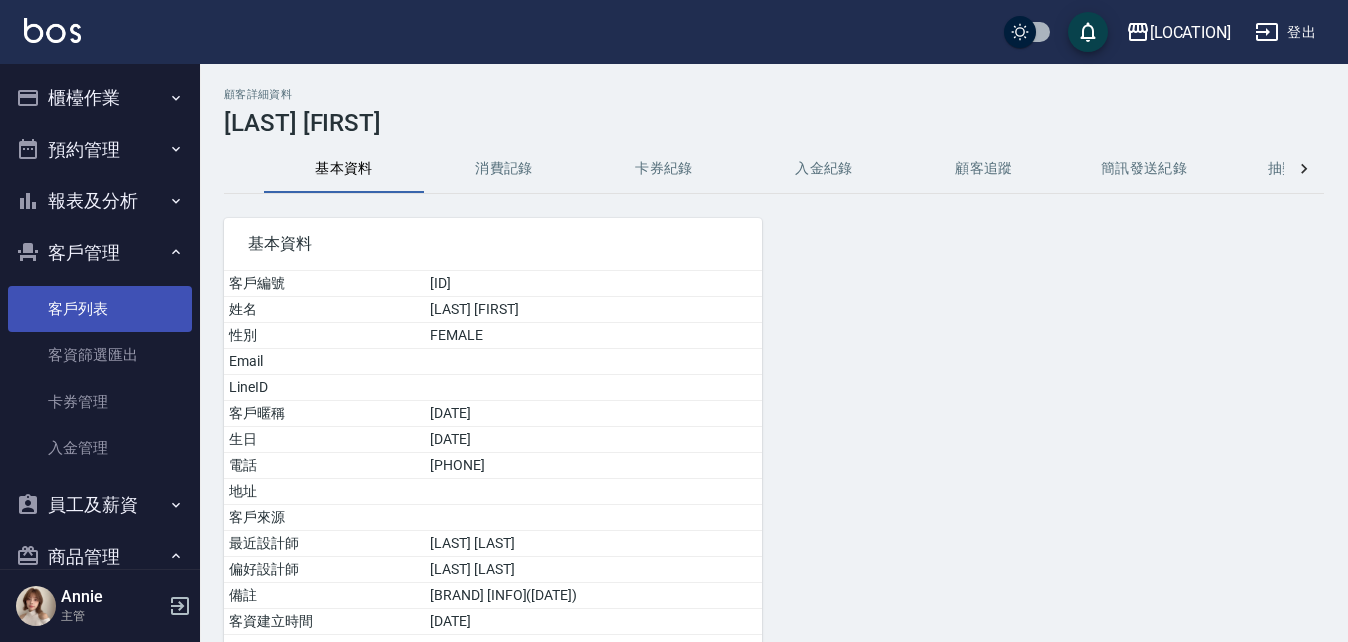 click on "客戶列表" at bounding box center [100, 309] 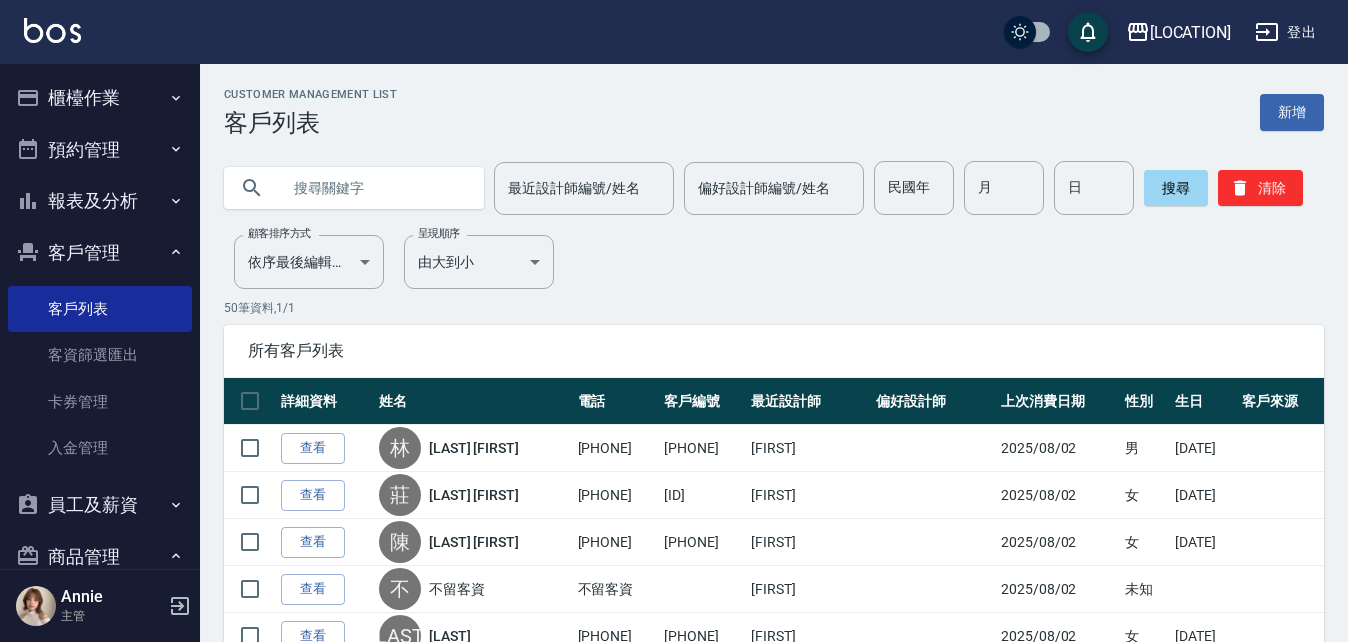 click at bounding box center [374, 188] 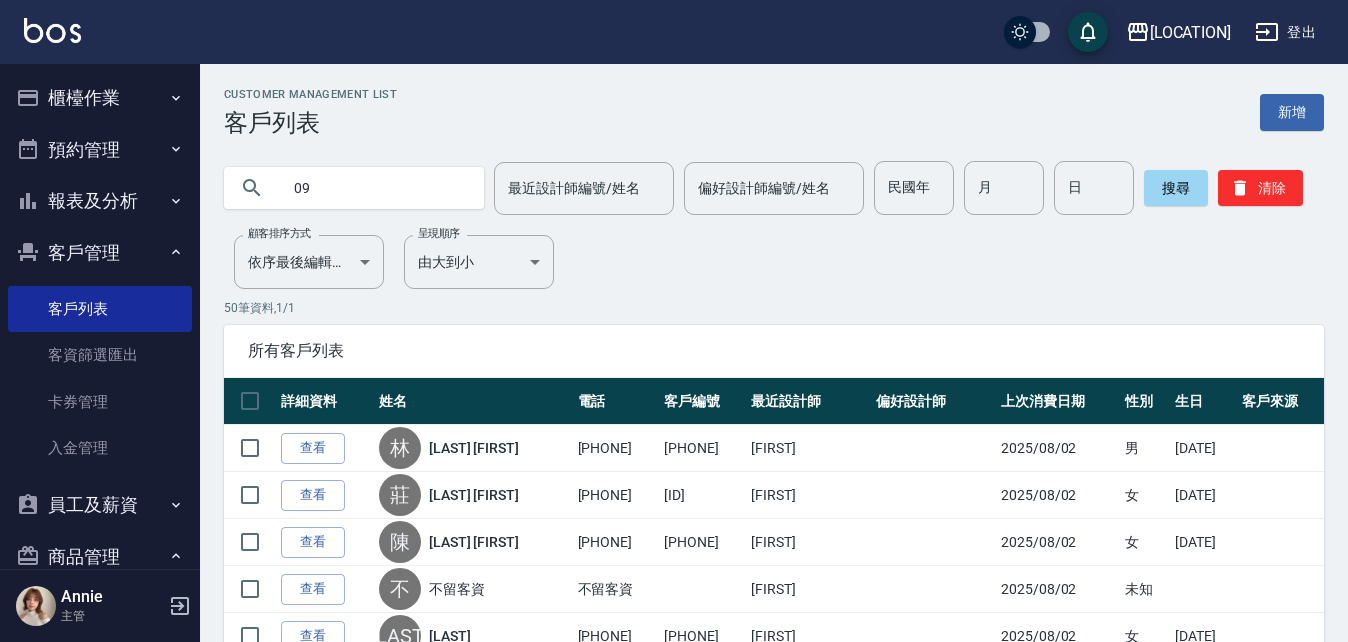 type on "0" 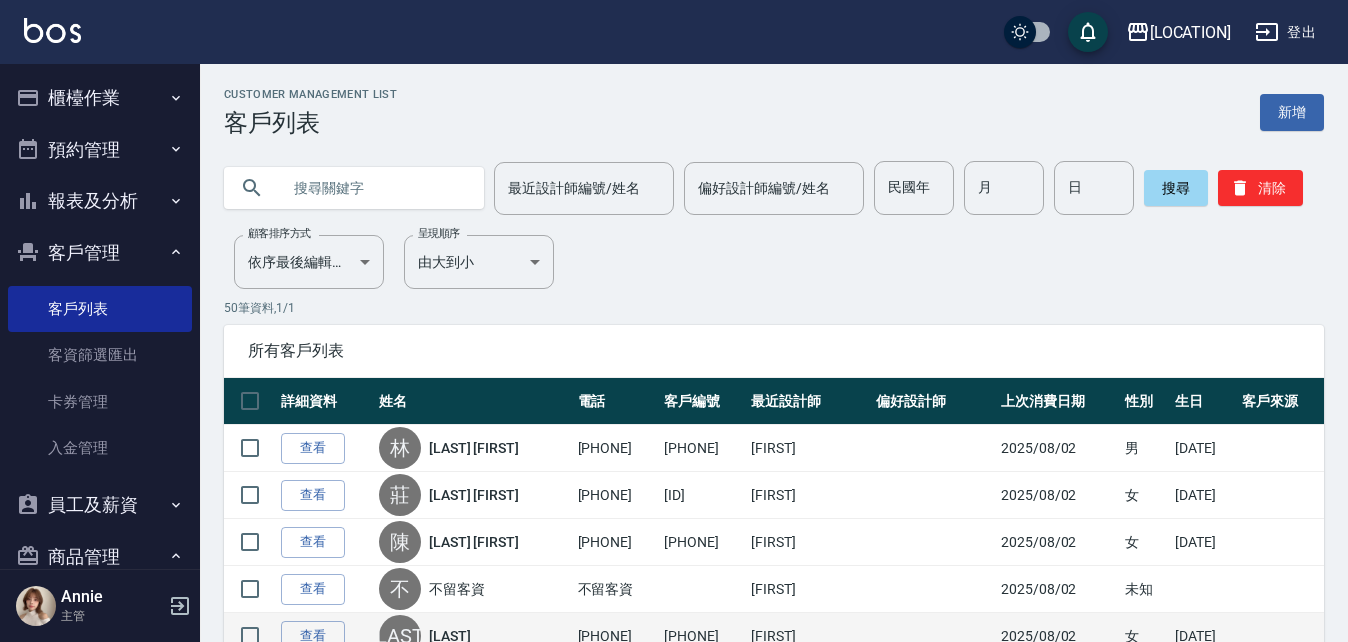 type on "ㄔ" 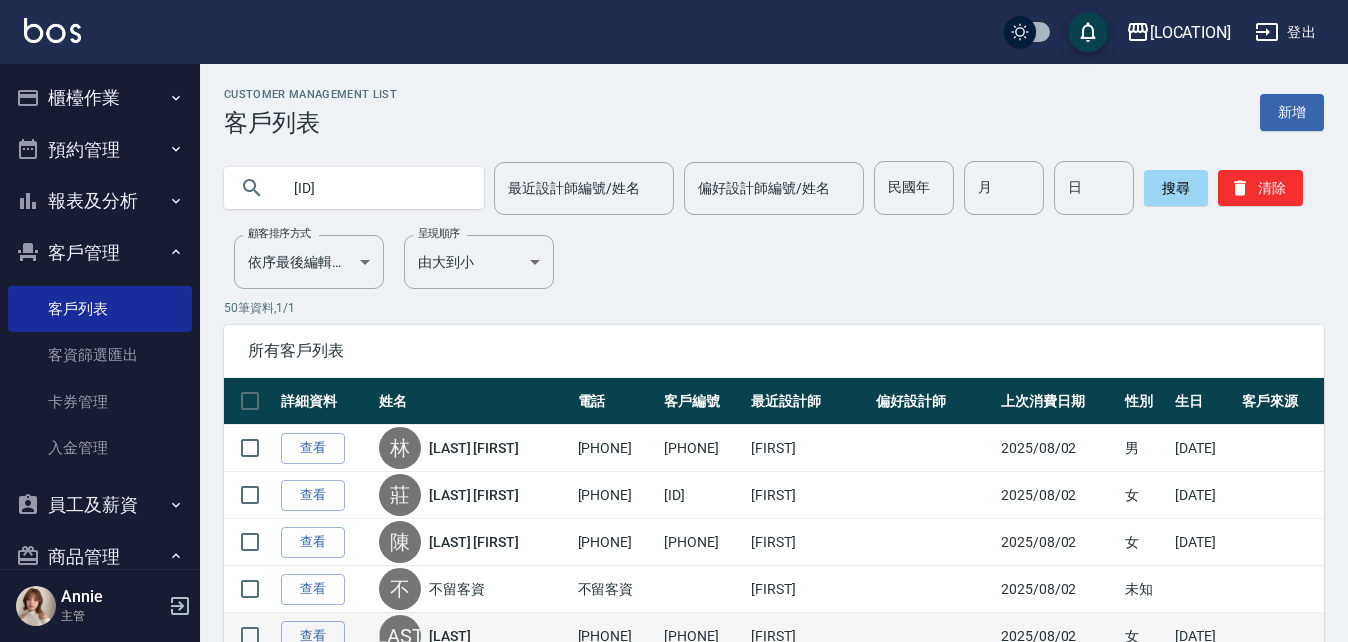 type on "[ID]" 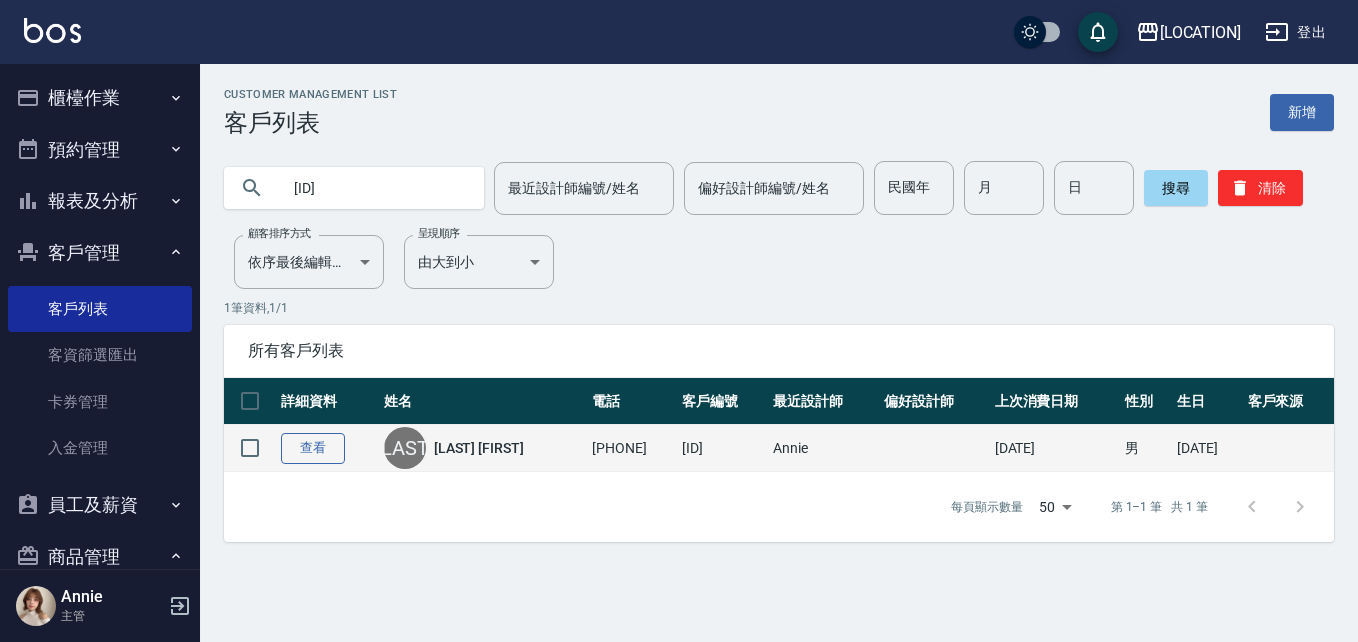 click on "查看" at bounding box center [313, 448] 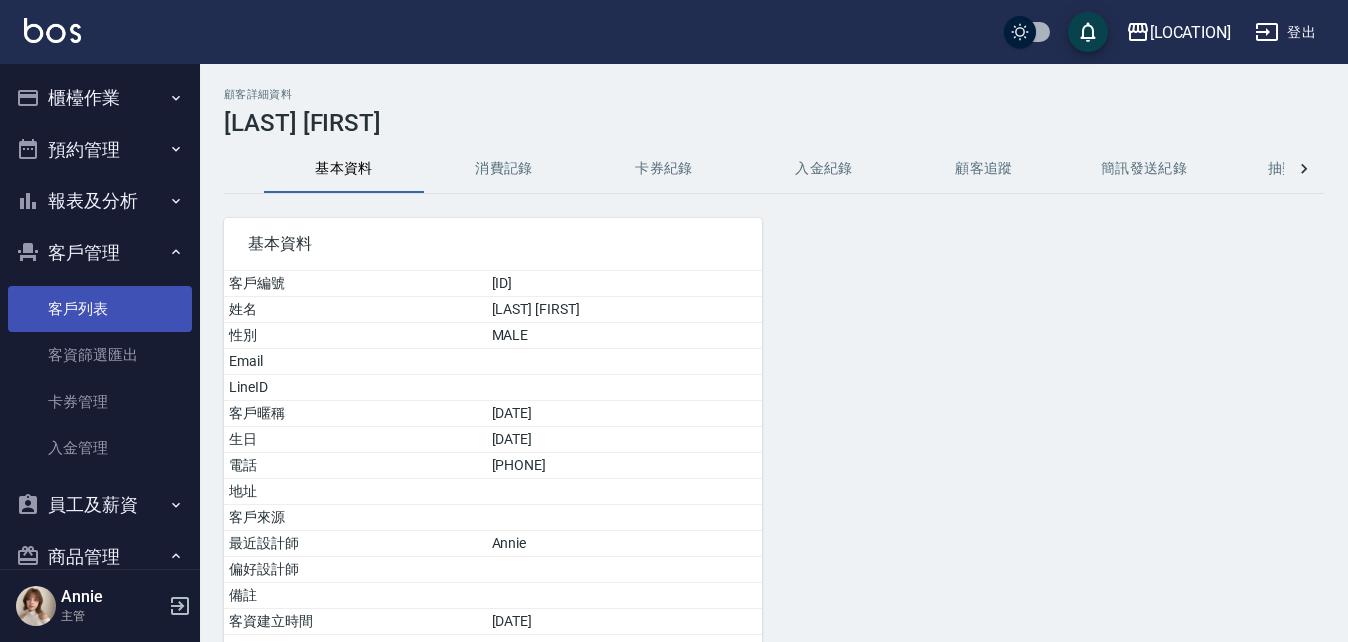 click on "客戶列表" at bounding box center [100, 309] 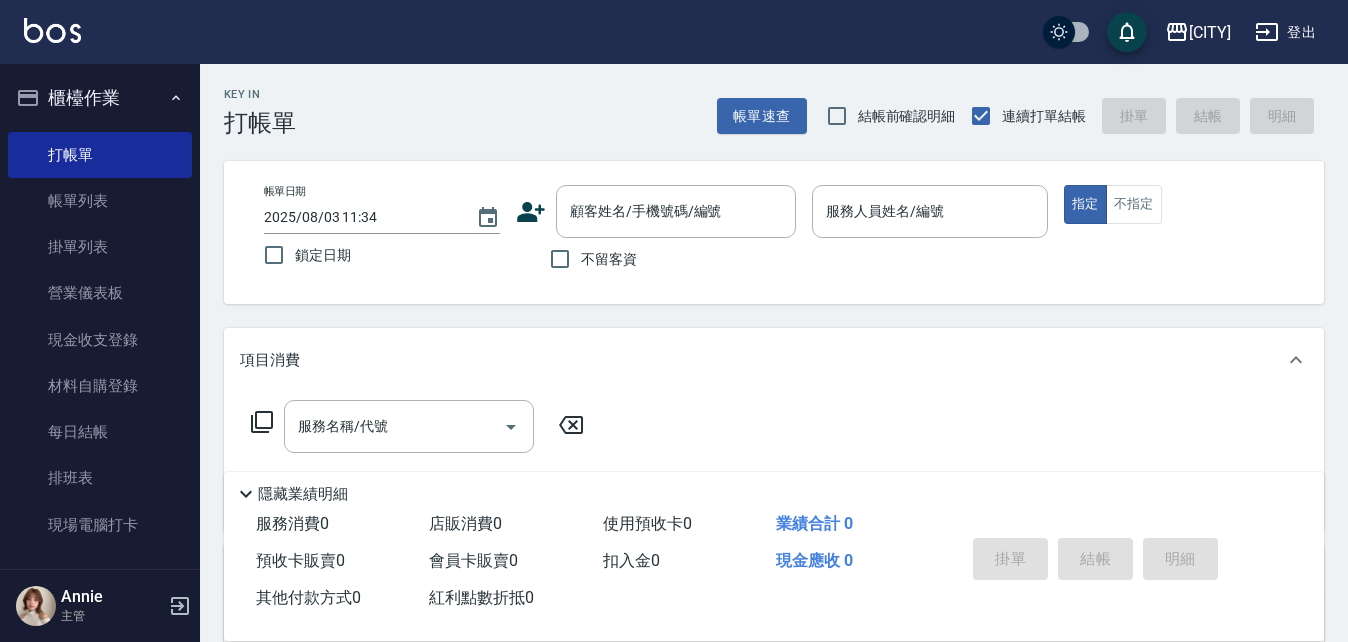 scroll, scrollTop: 0, scrollLeft: 0, axis: both 